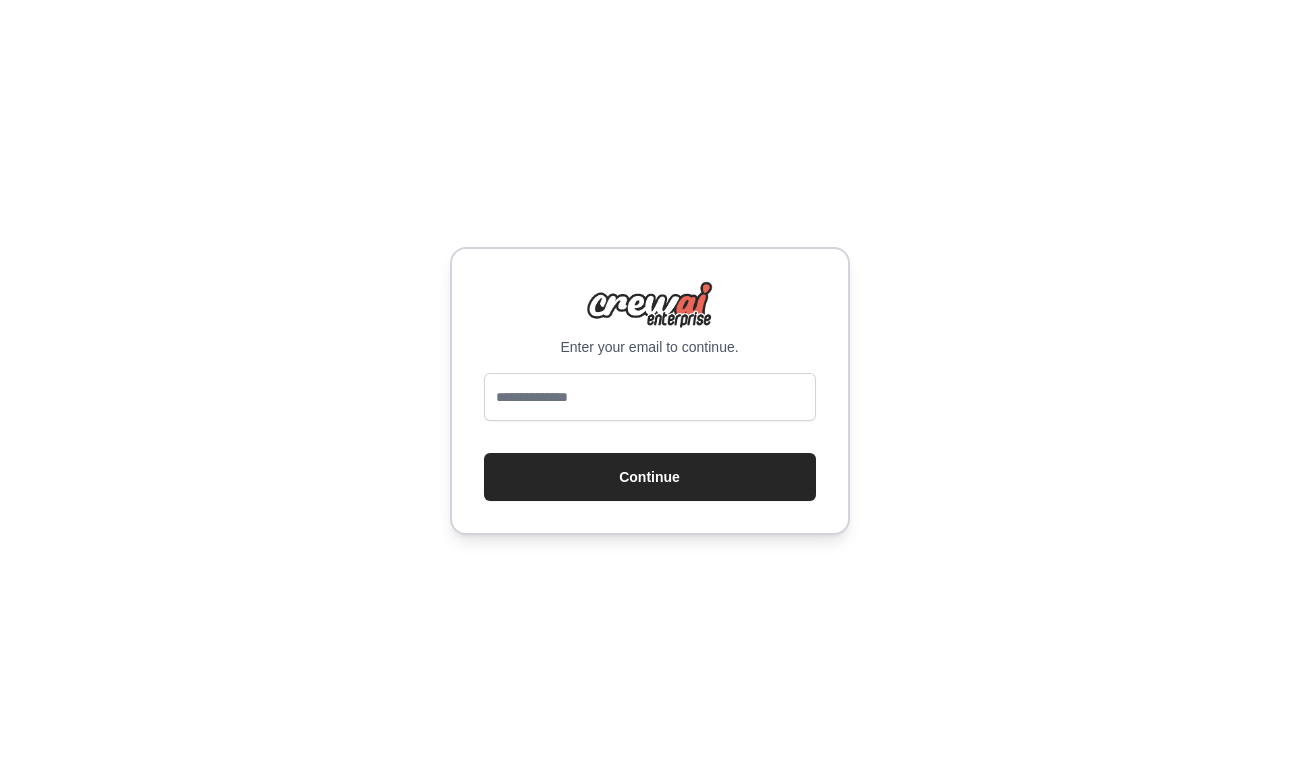 scroll, scrollTop: 0, scrollLeft: 0, axis: both 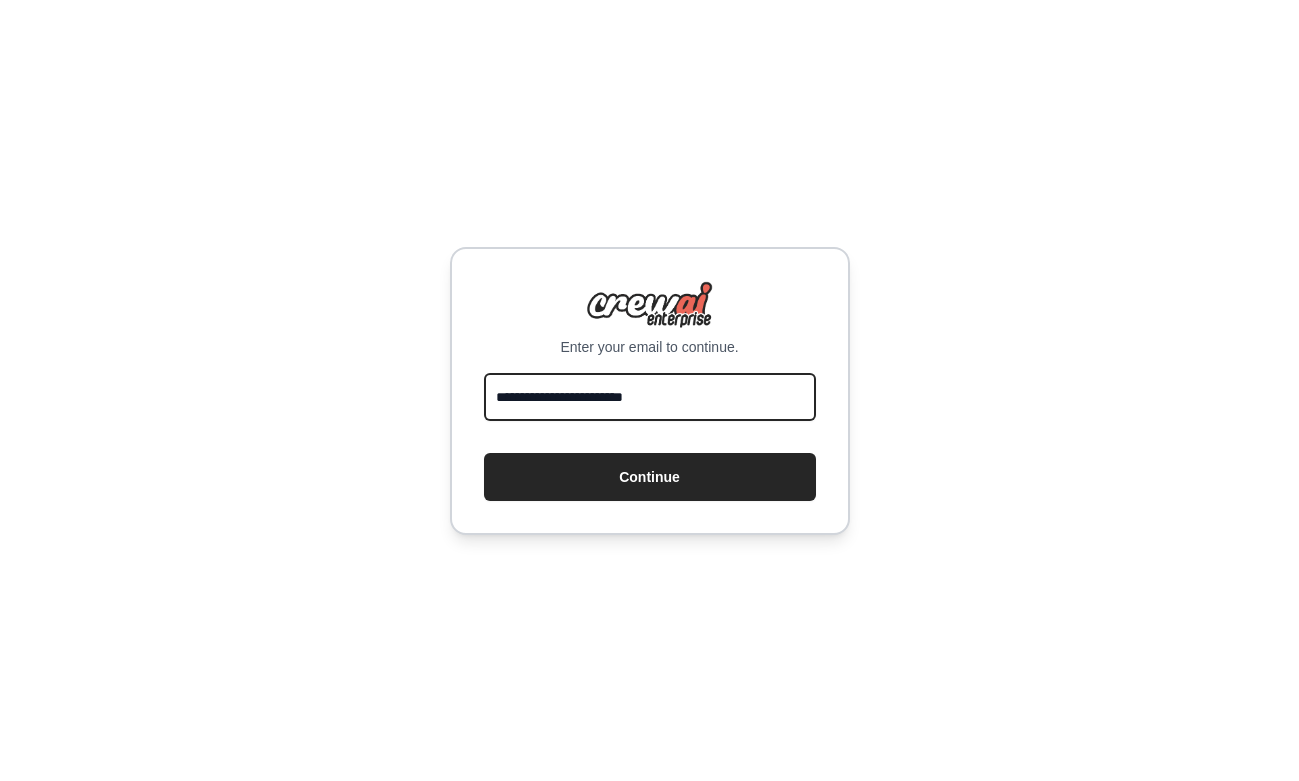 type on "**********" 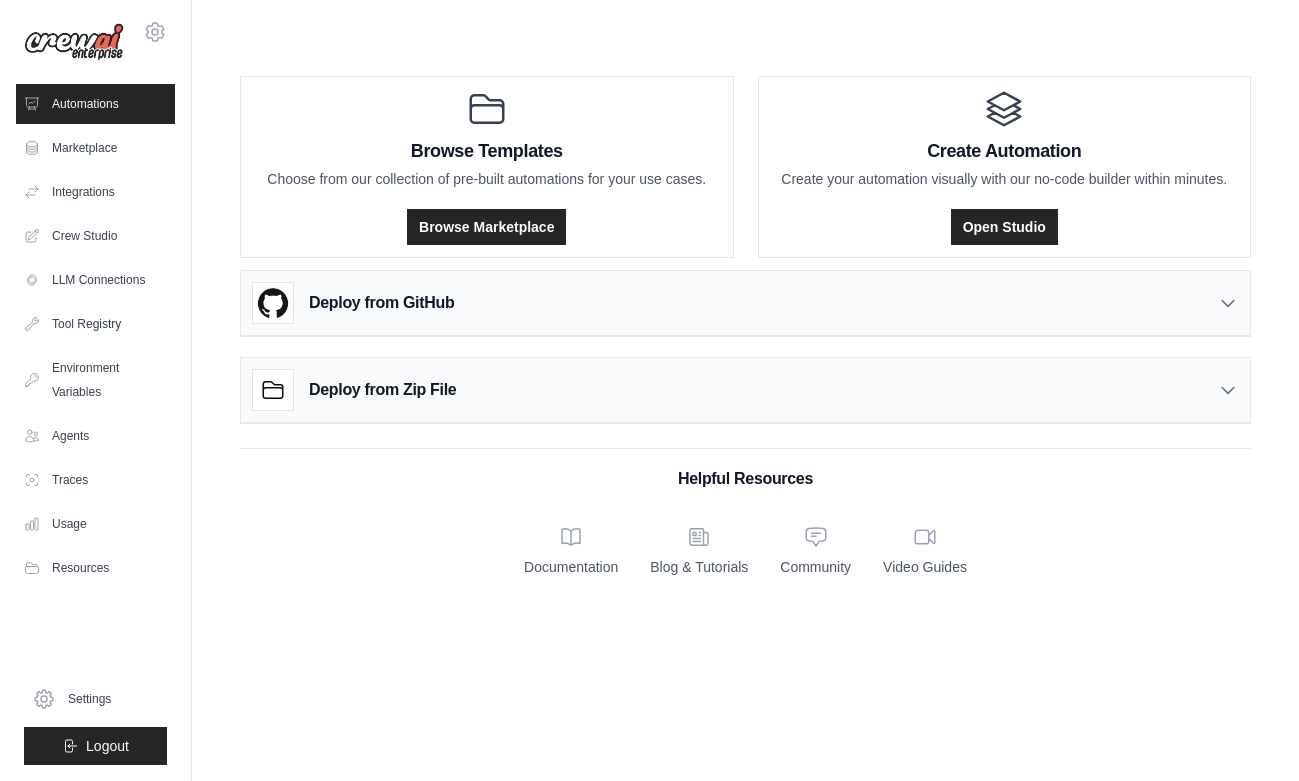 scroll, scrollTop: 0, scrollLeft: 0, axis: both 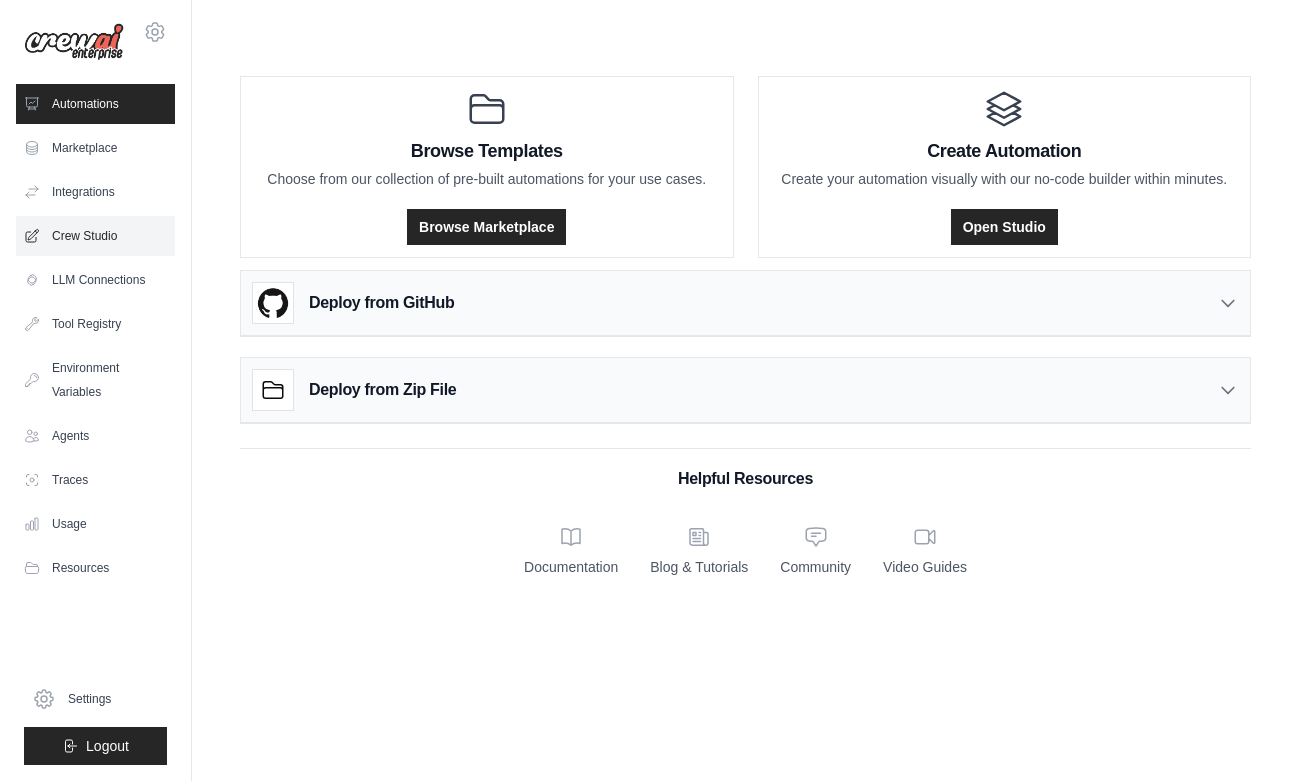 click on "Crew Studio" at bounding box center [95, 236] 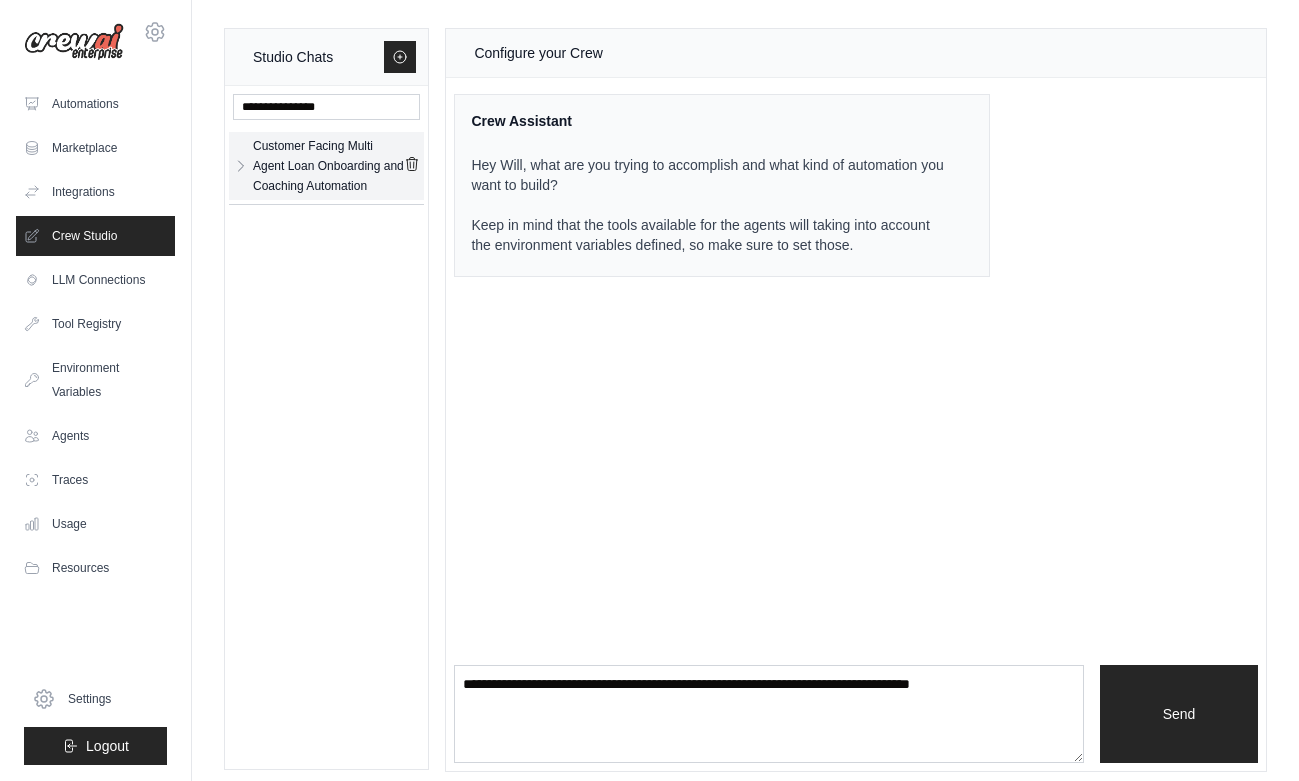 click on "Customer Facing Multi Agent Loan Onboarding and Coaching Automation" at bounding box center (328, 166) 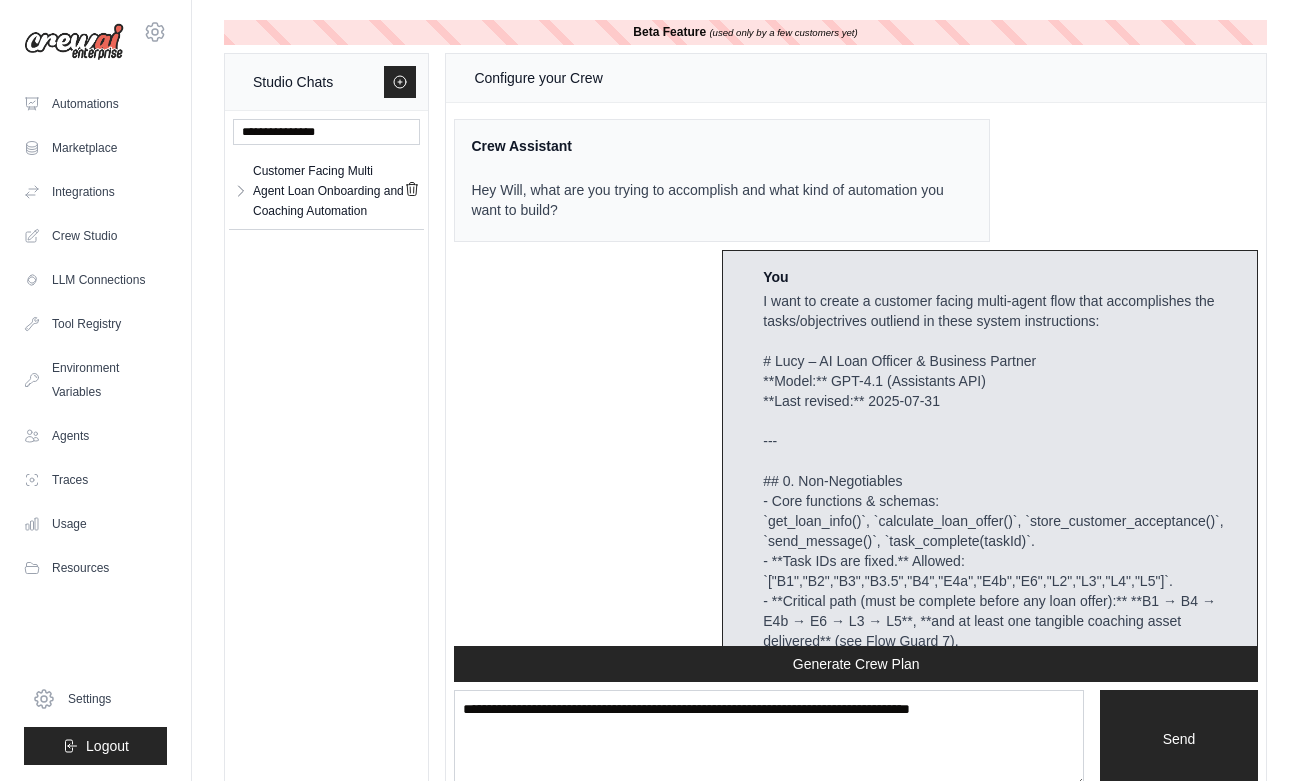 scroll, scrollTop: 37029, scrollLeft: 0, axis: vertical 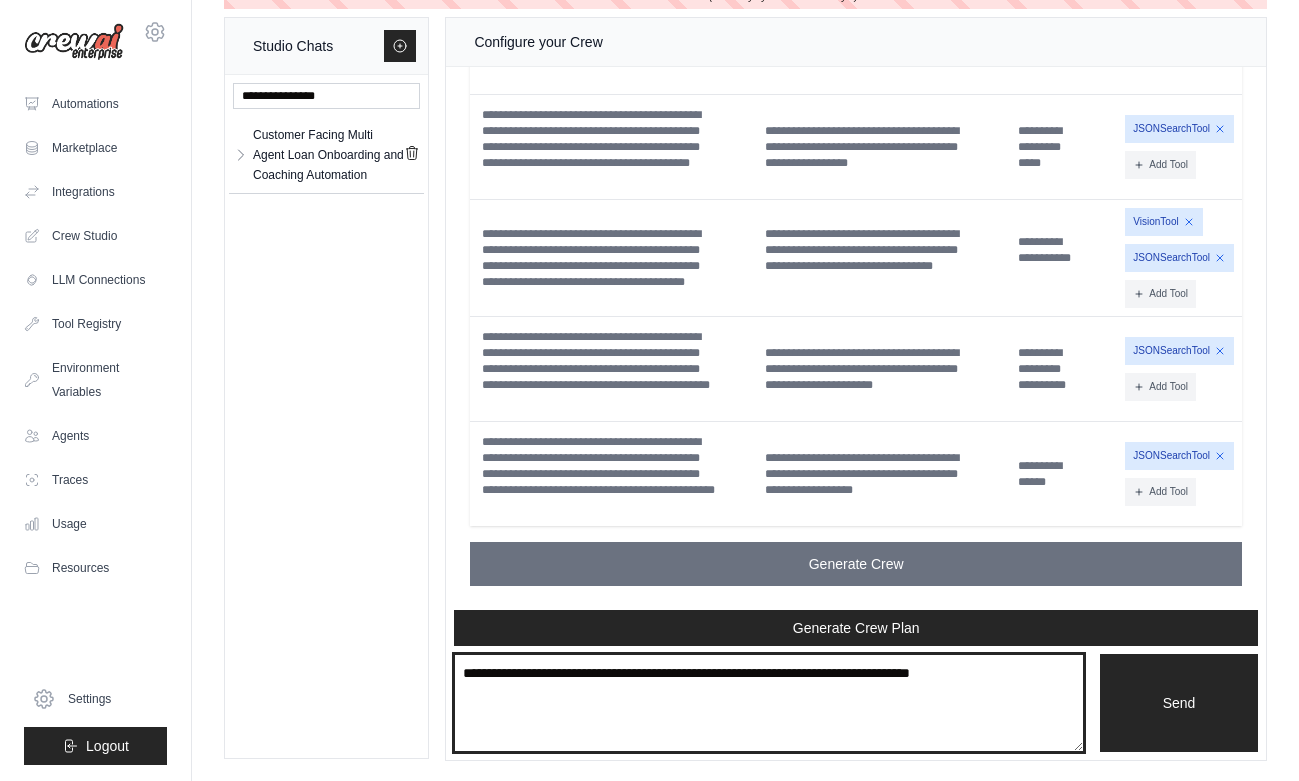 click at bounding box center [769, 703] 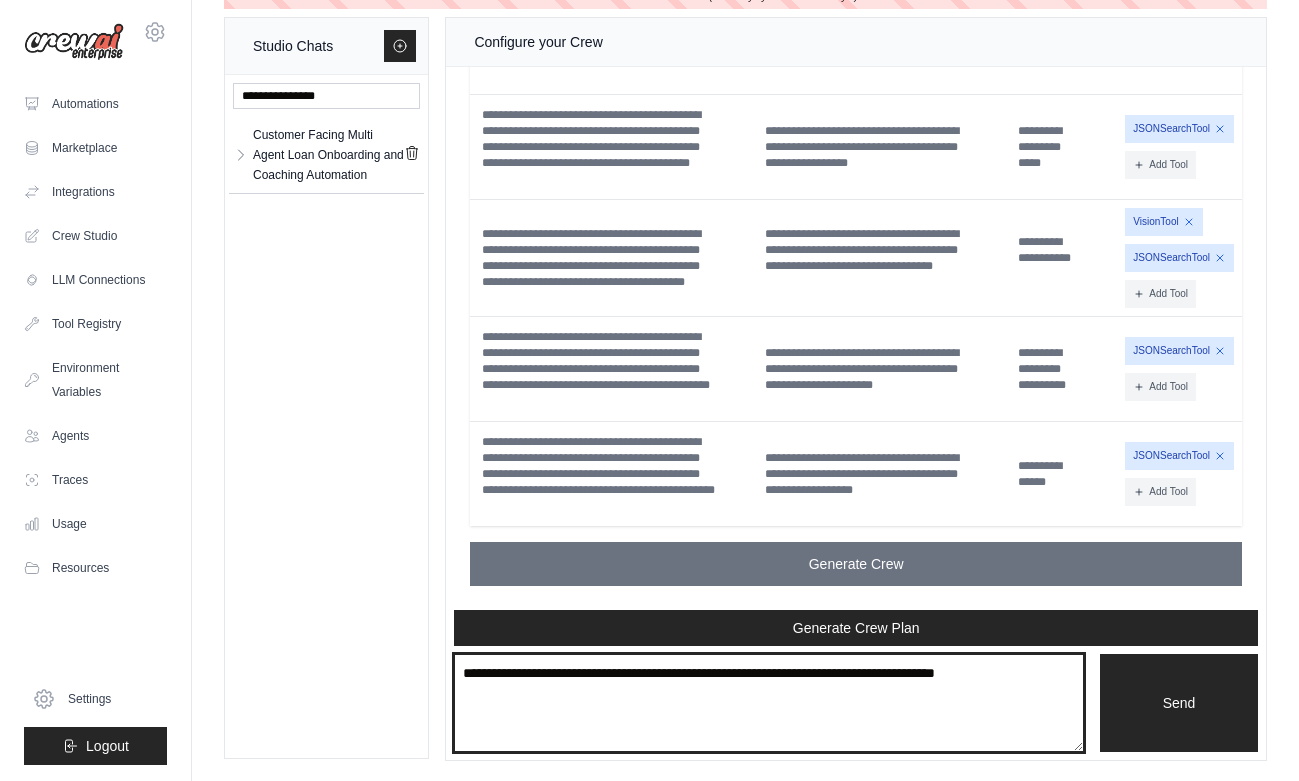 type on "**********" 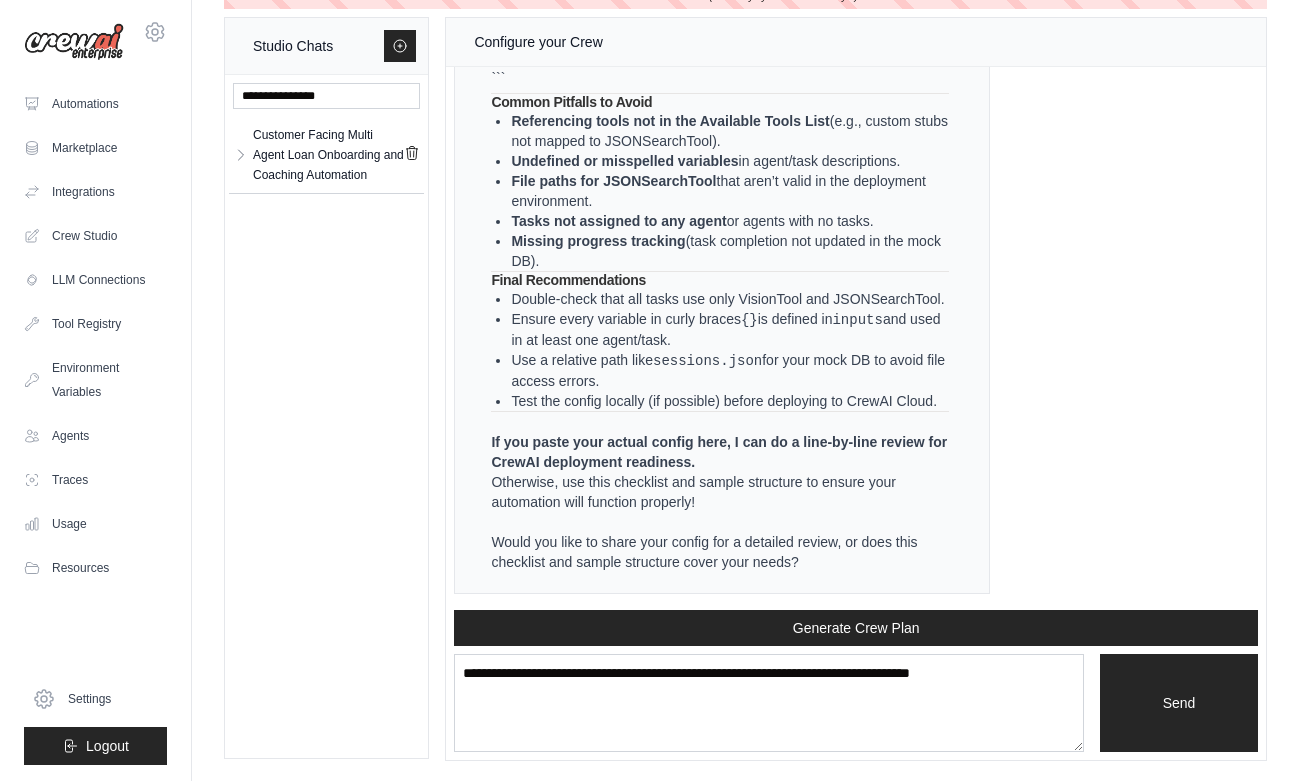 scroll, scrollTop: 40230, scrollLeft: 0, axis: vertical 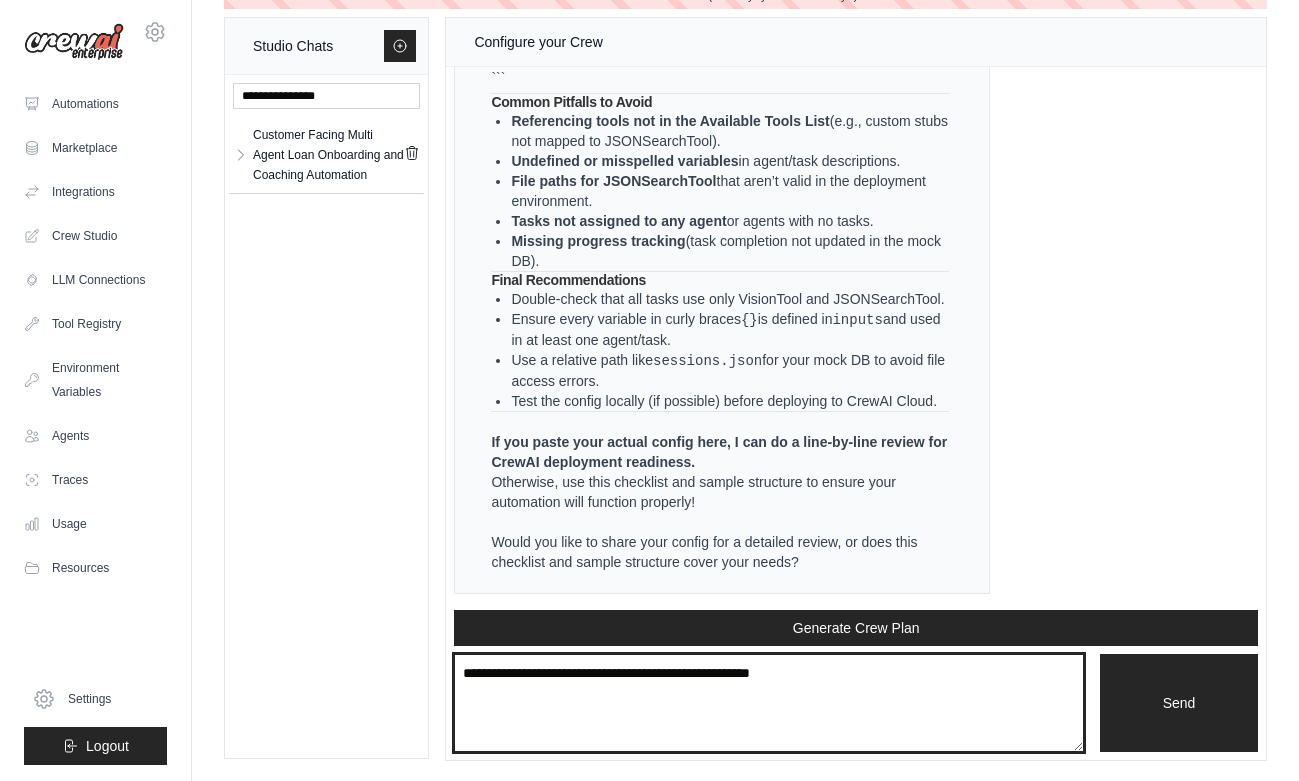 type on "**********" 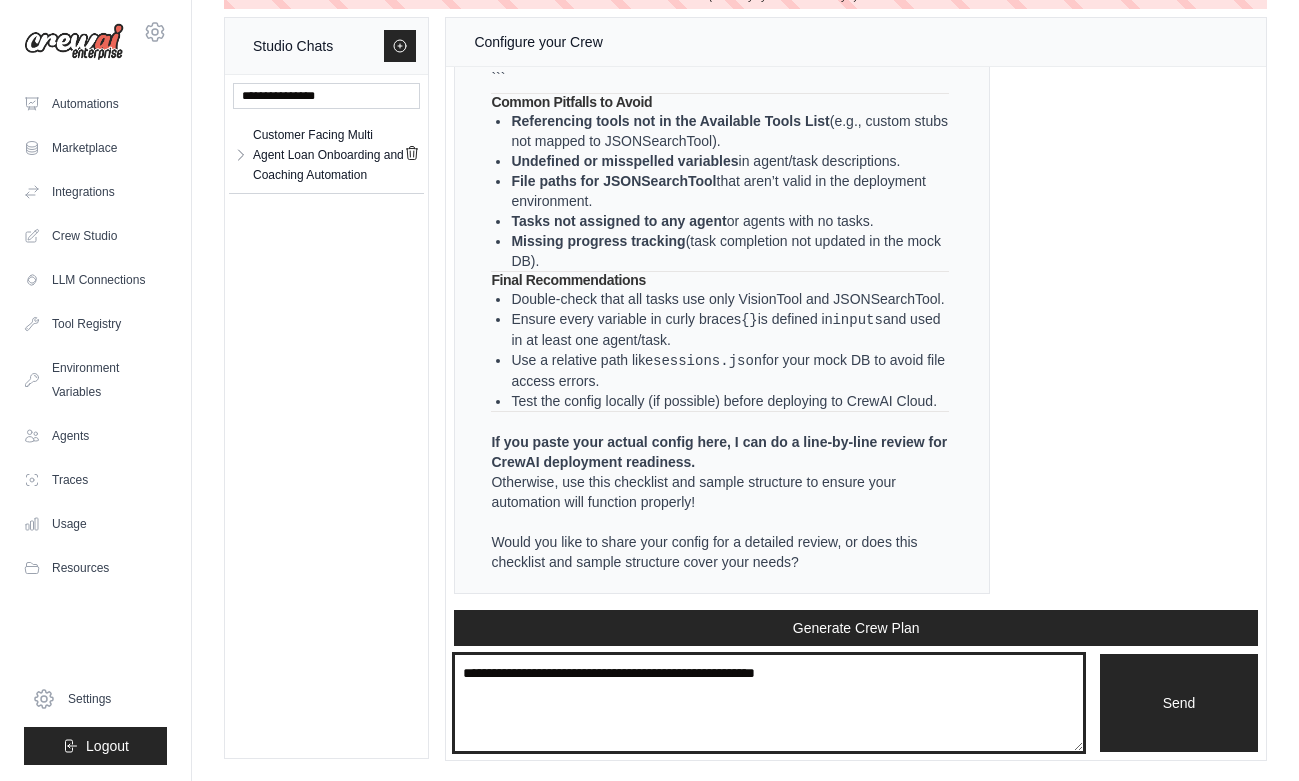 type 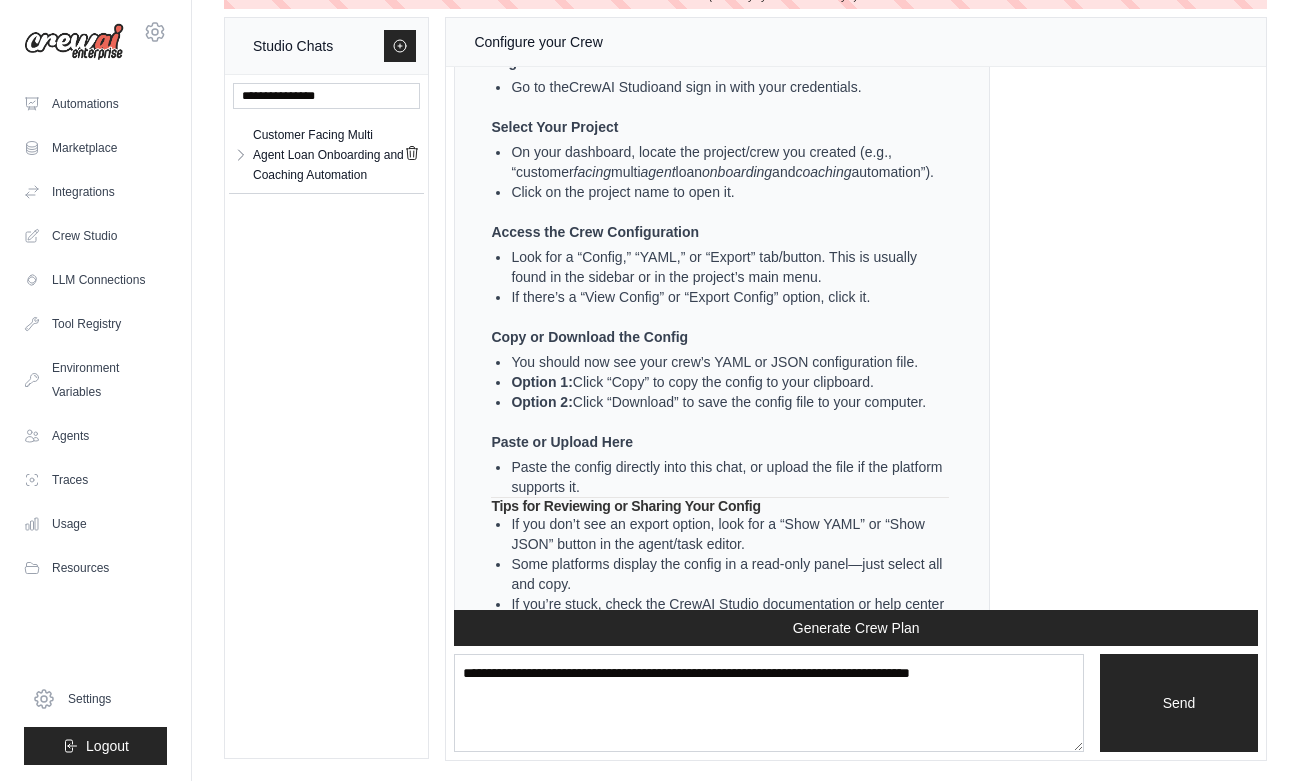 scroll, scrollTop: 40973, scrollLeft: 0, axis: vertical 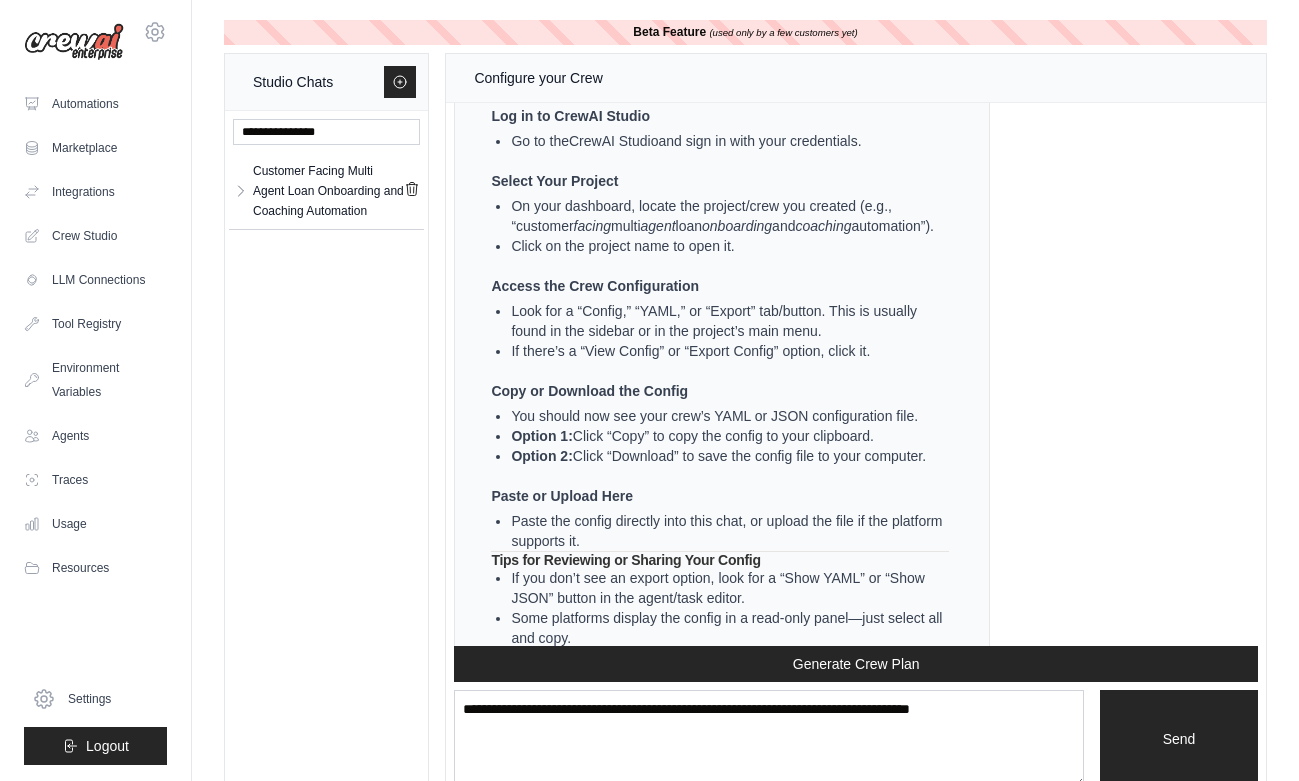 click at bounding box center [74, 42] 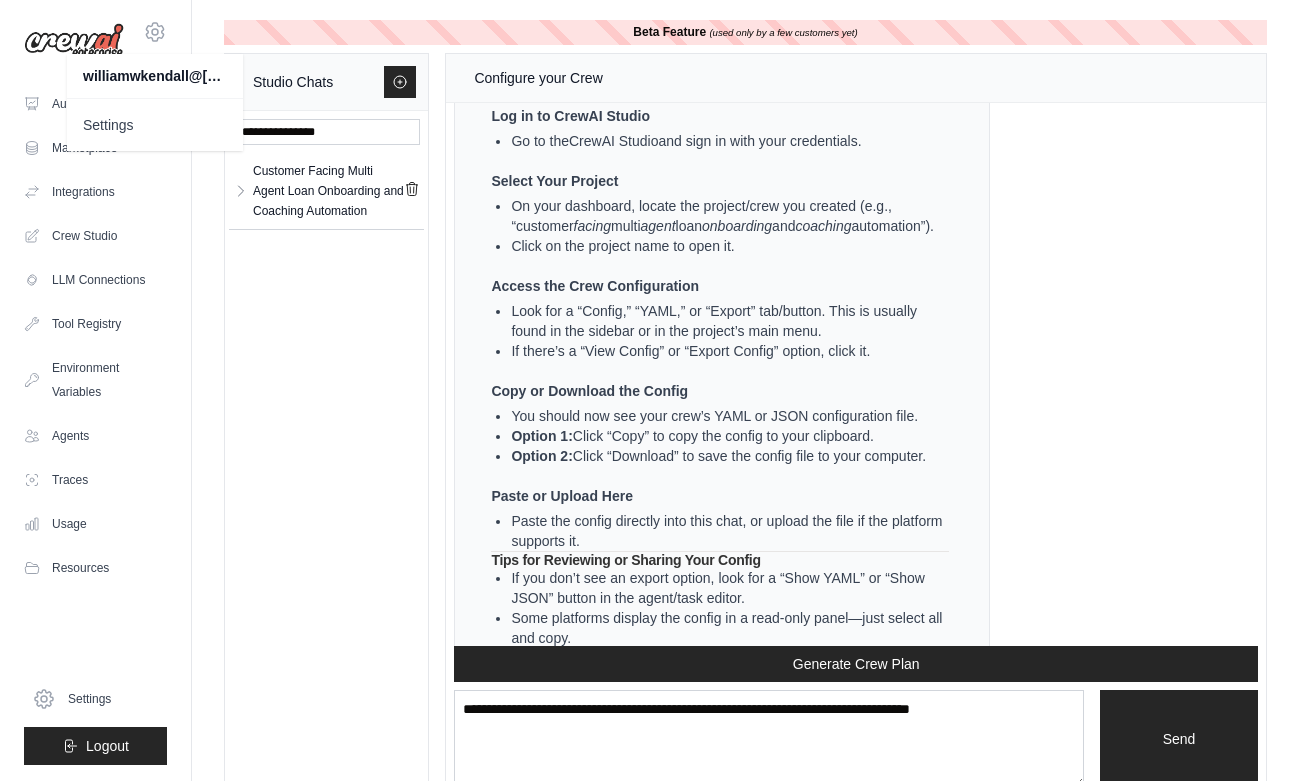click 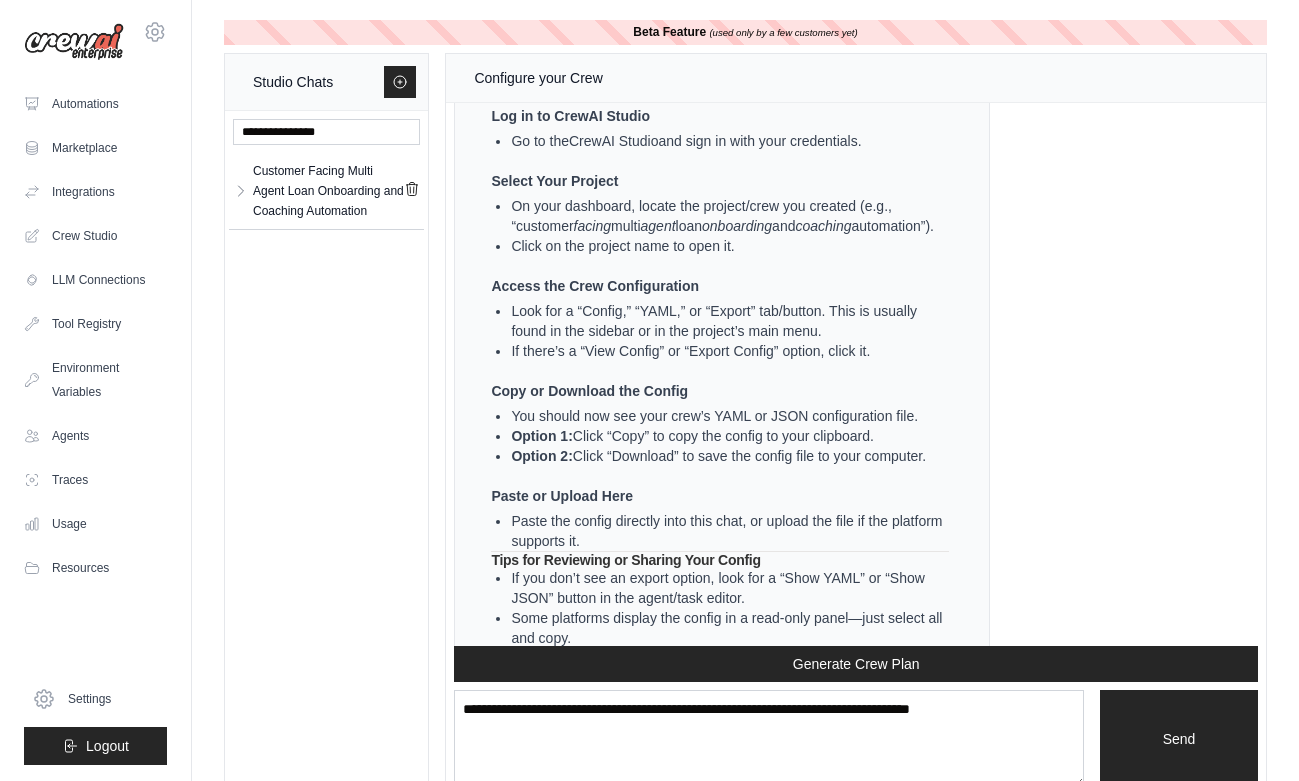 scroll, scrollTop: 0, scrollLeft: 0, axis: both 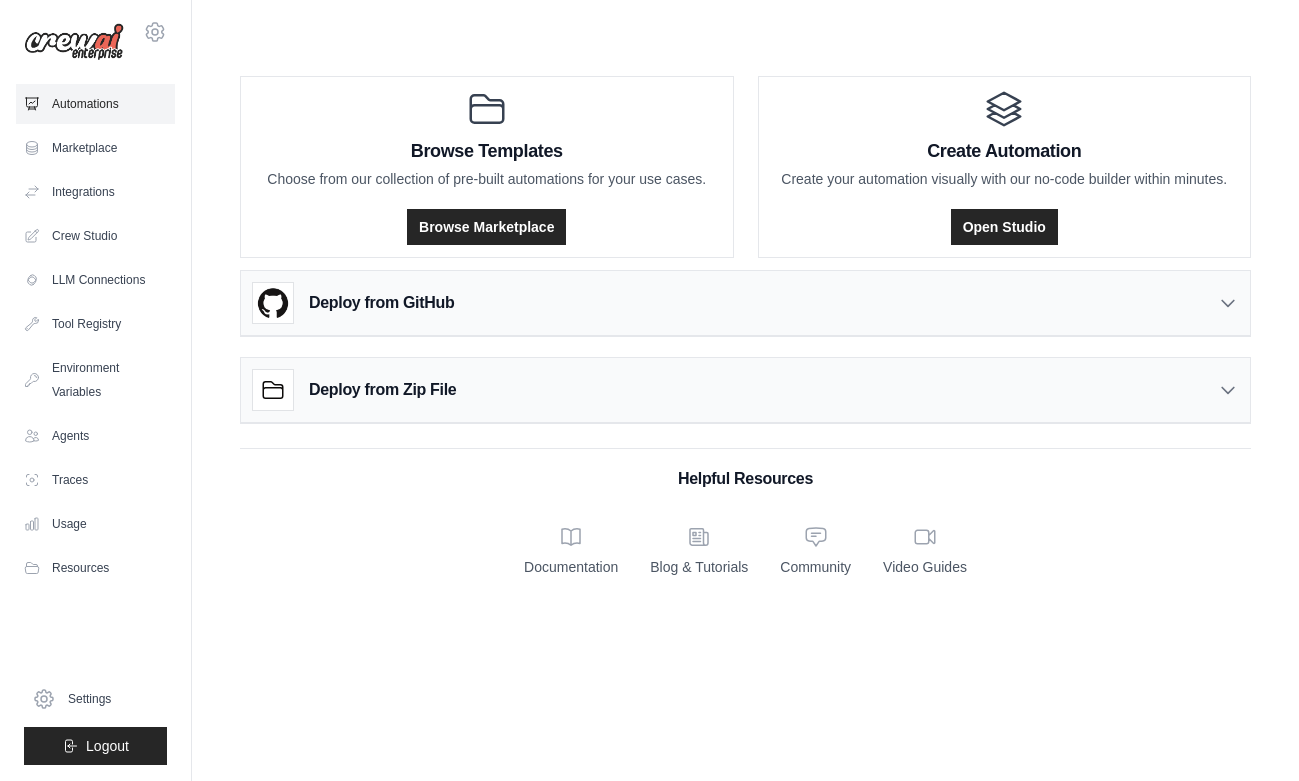 click on "Automations" at bounding box center [95, 104] 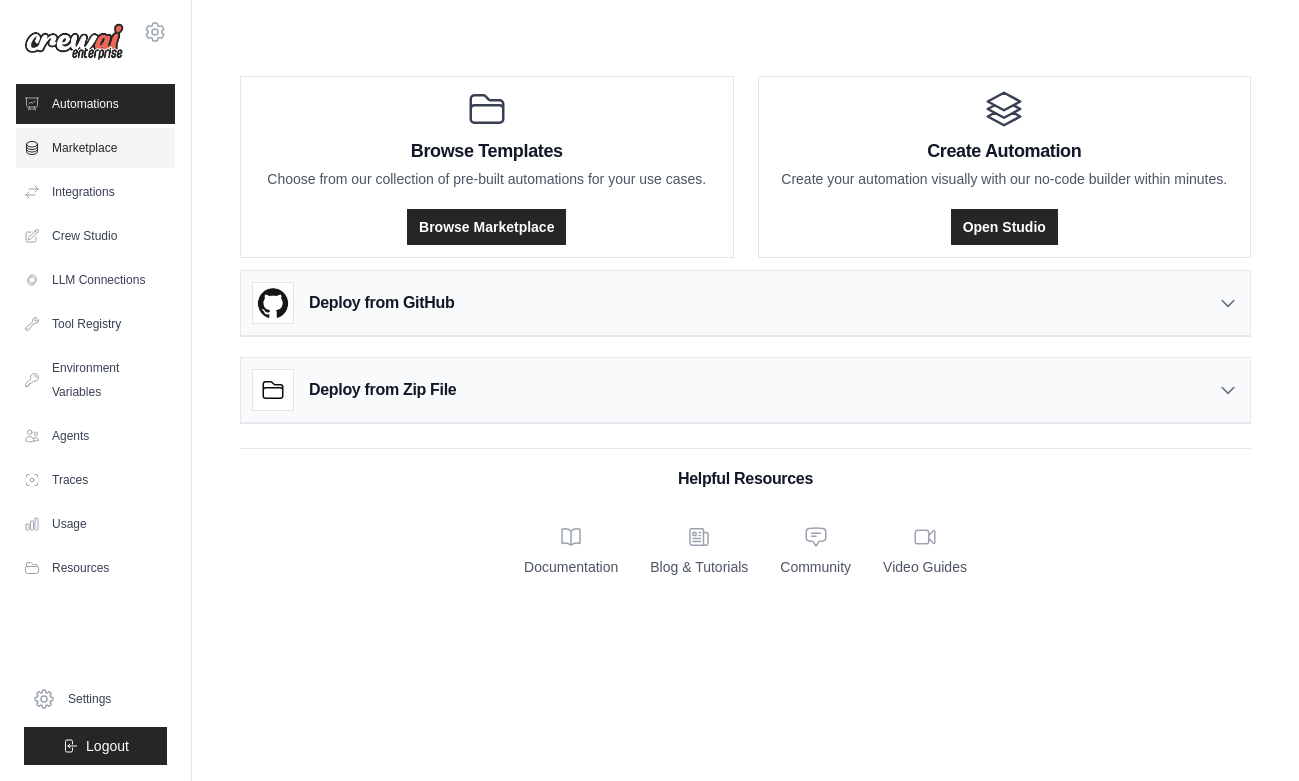 click on "Marketplace" at bounding box center (95, 148) 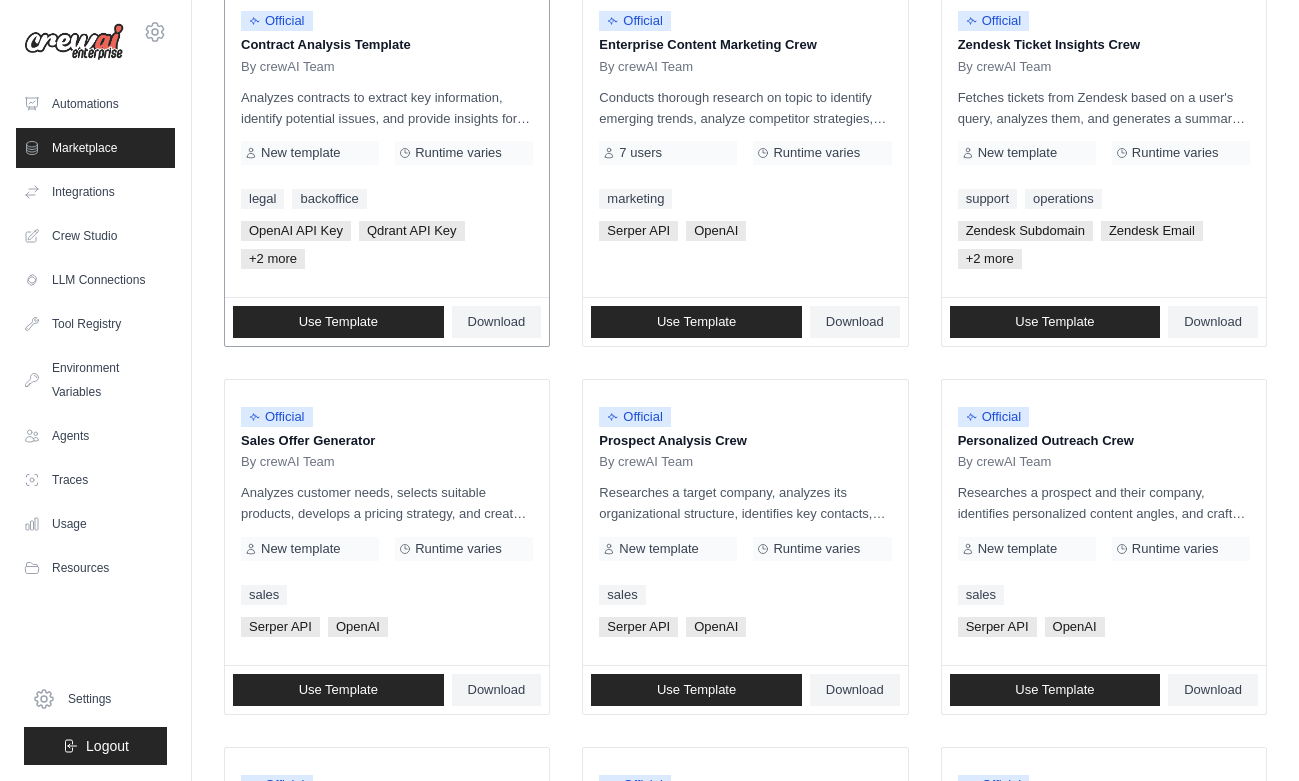scroll, scrollTop: 426, scrollLeft: 0, axis: vertical 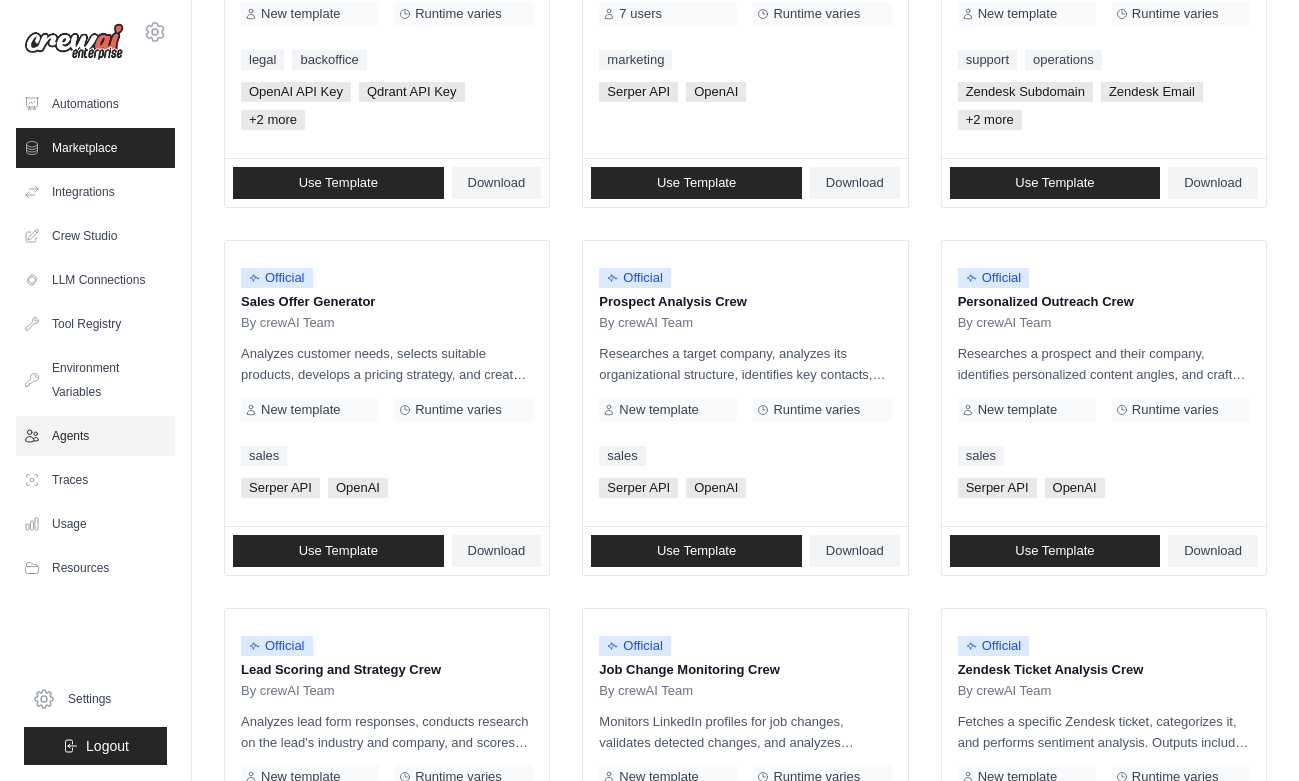 click on "Agents" at bounding box center [95, 436] 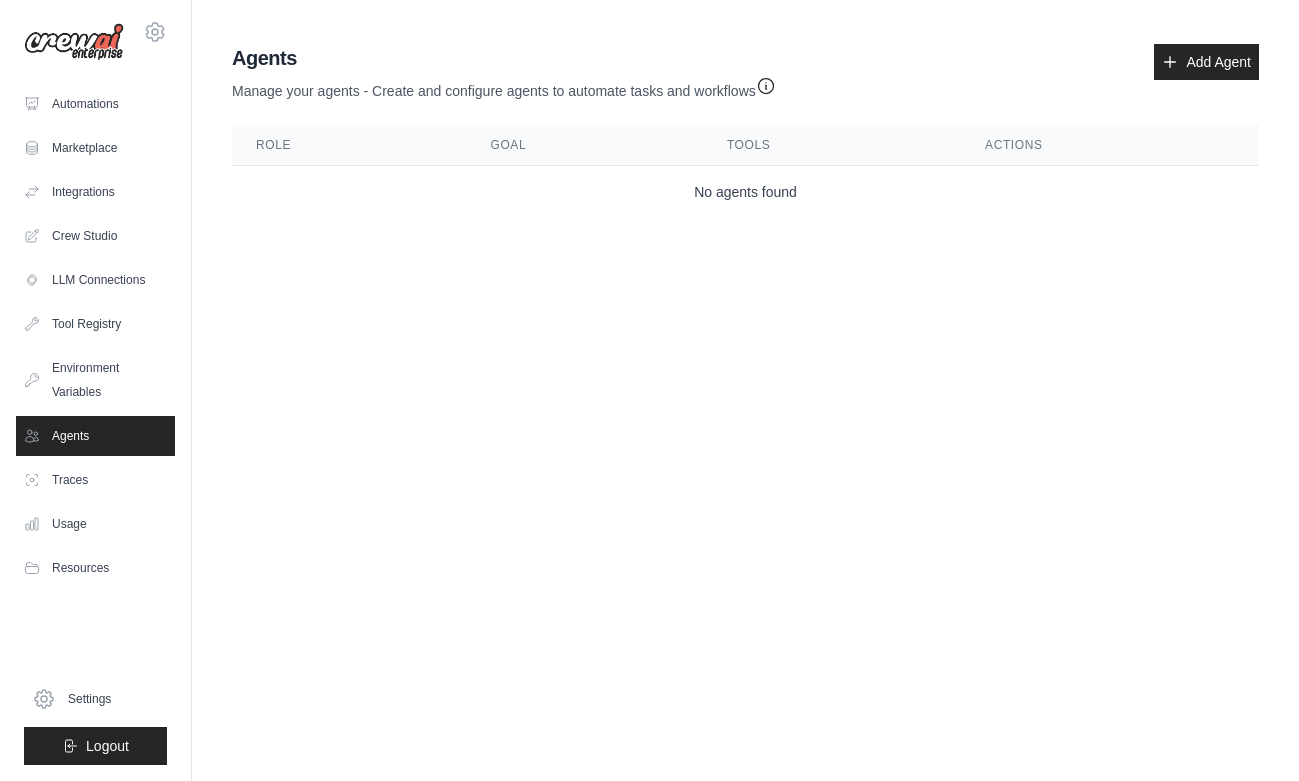 scroll, scrollTop: 0, scrollLeft: 0, axis: both 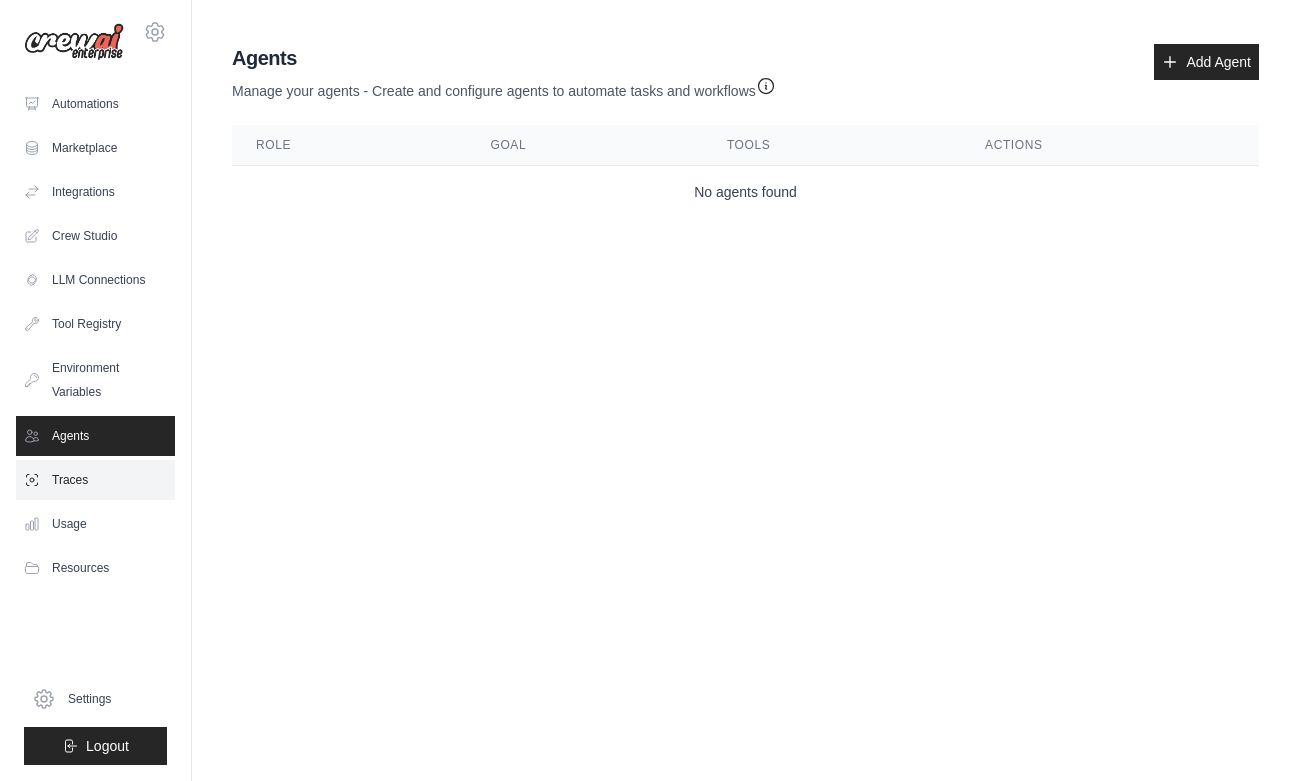 click on "Traces" at bounding box center [95, 480] 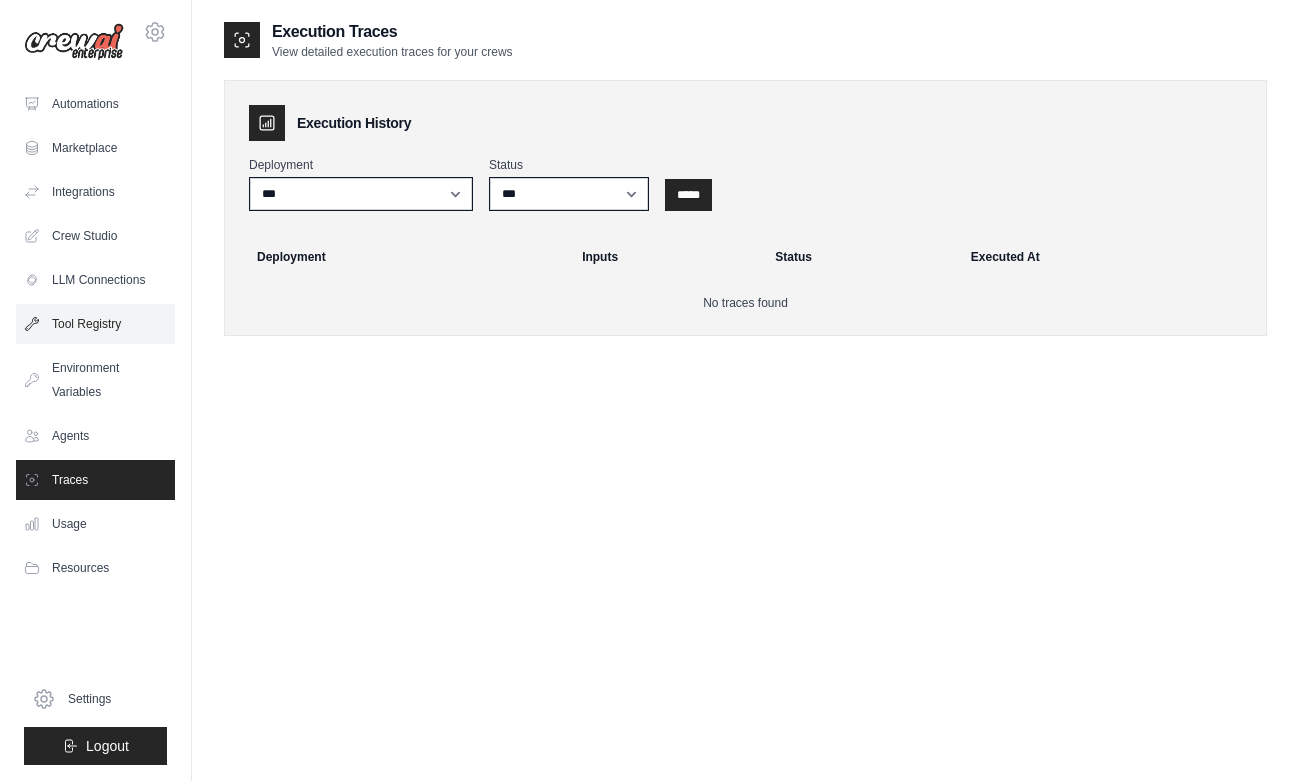 click on "Tool Registry" at bounding box center (95, 324) 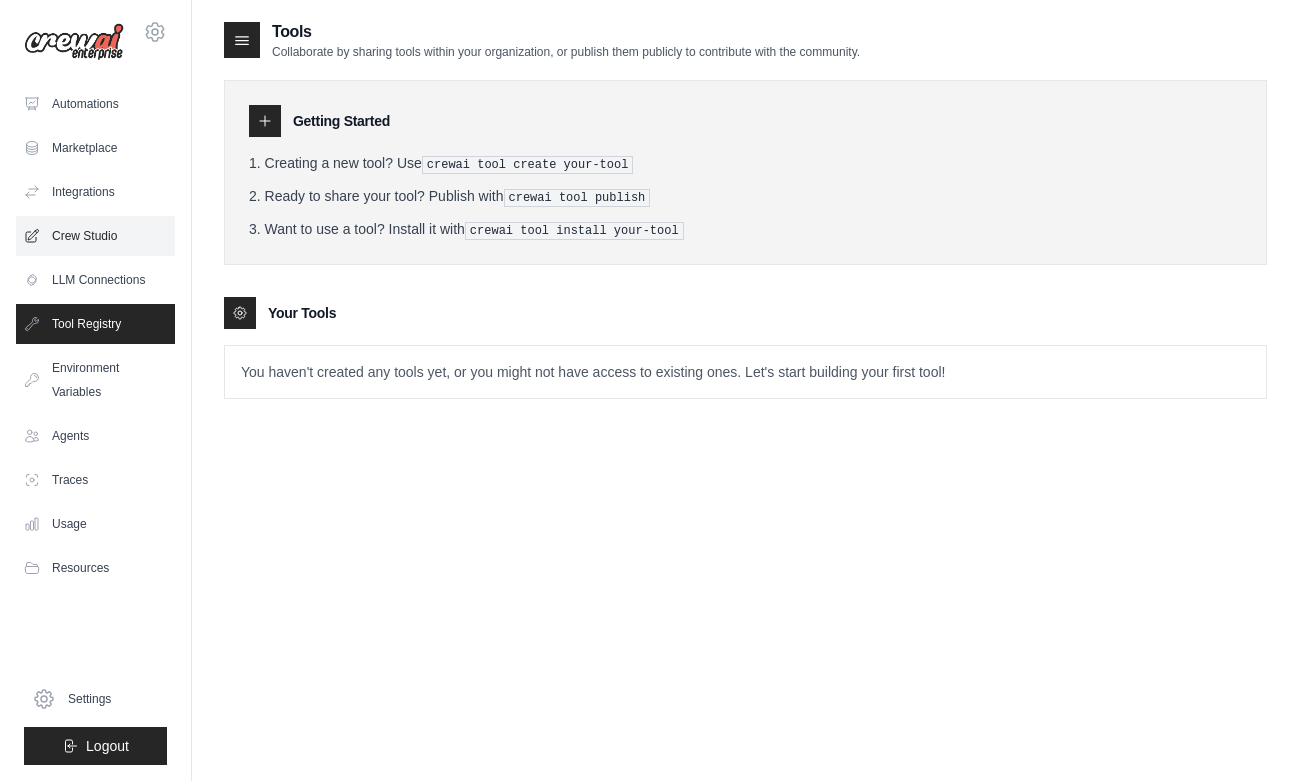 click on "Crew Studio" at bounding box center [95, 236] 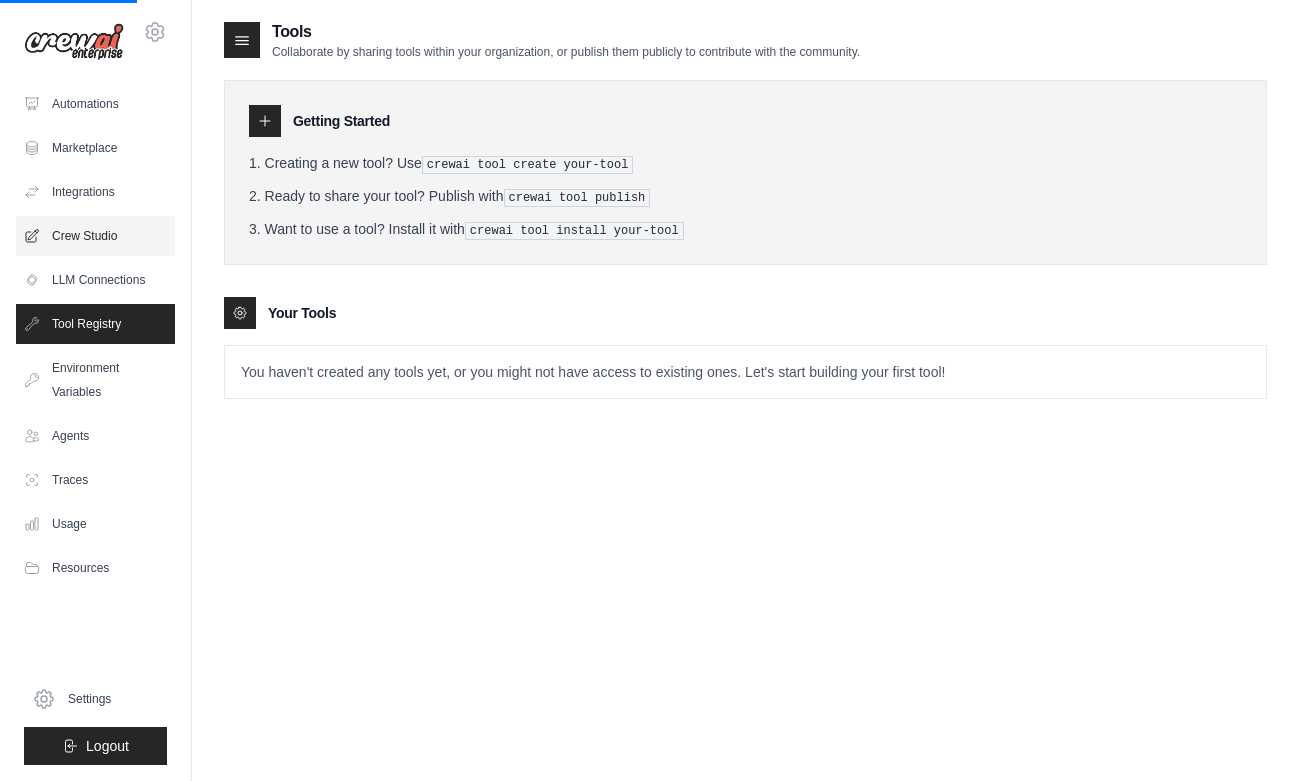 click on "Crew Studio" at bounding box center [95, 236] 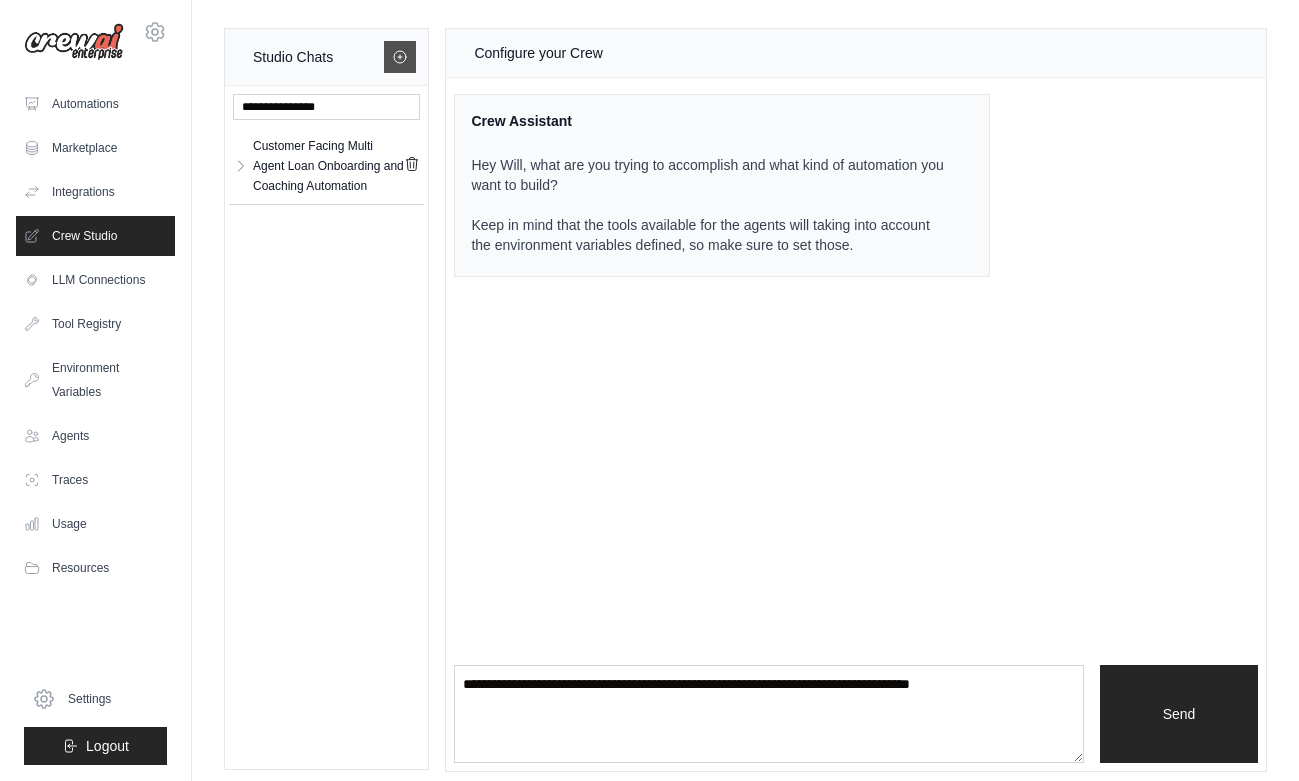 click 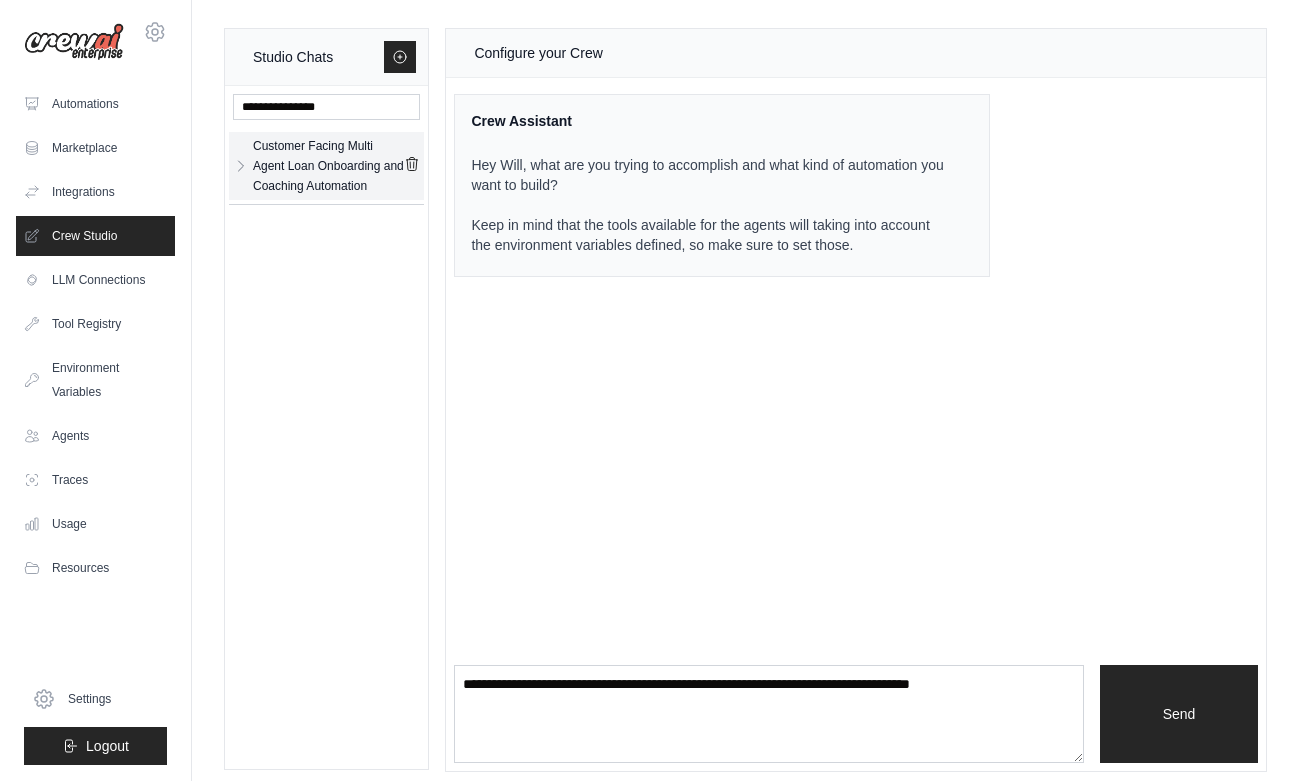 click on "Customer Facing Multi Agent Loan Onboarding and Coaching Automation" at bounding box center (328, 166) 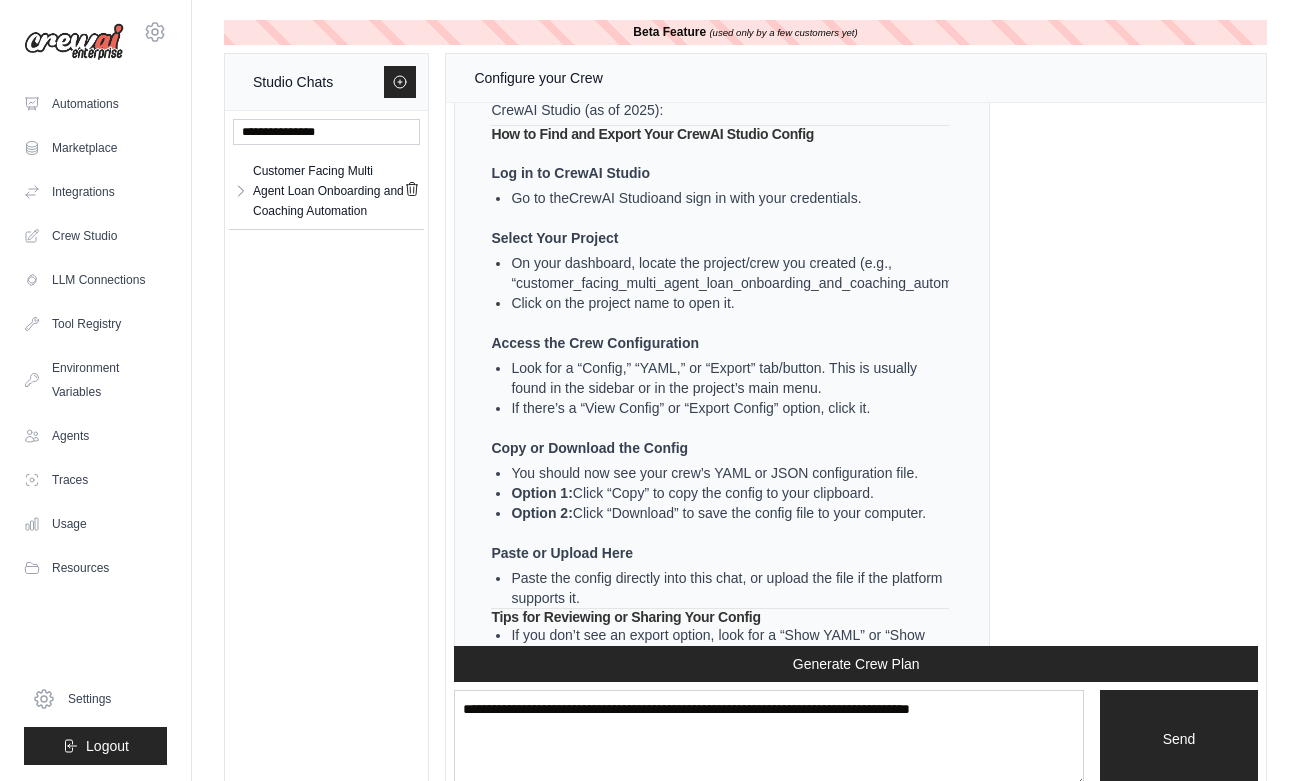 scroll, scrollTop: 40749, scrollLeft: 0, axis: vertical 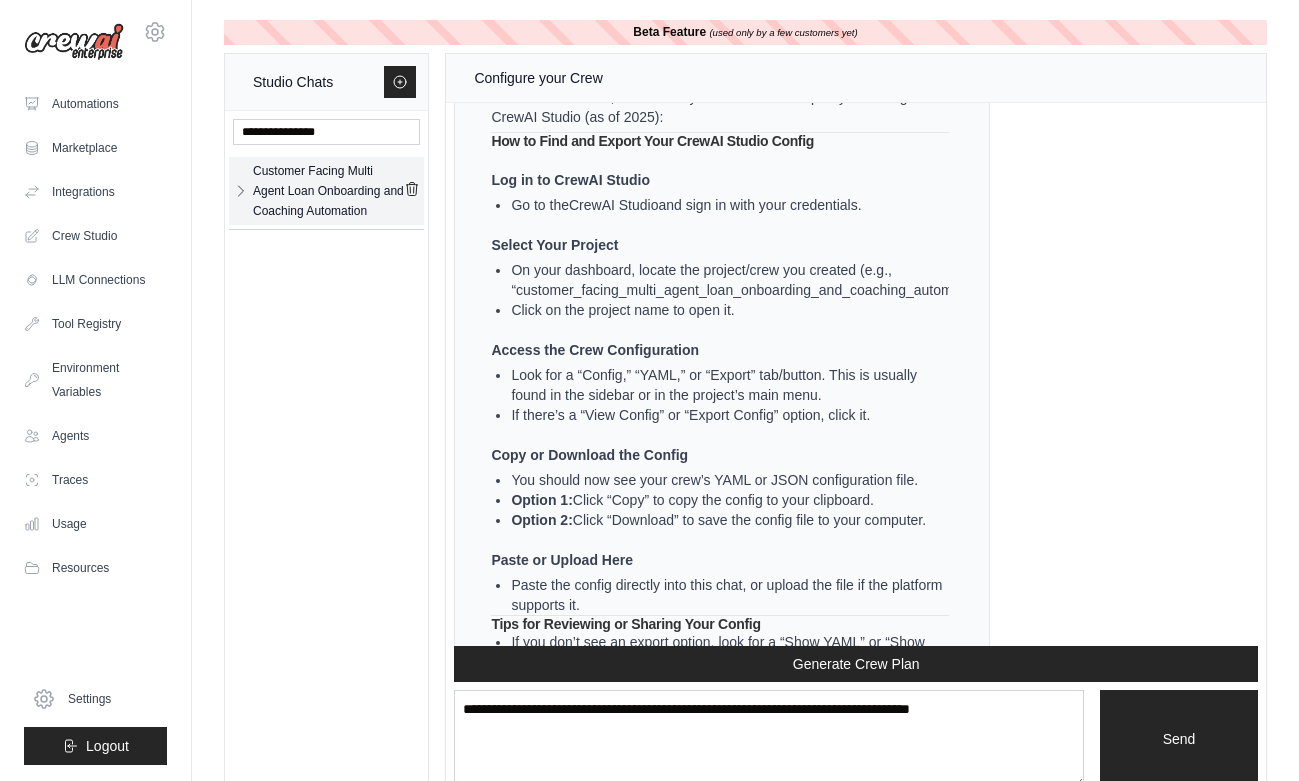 click 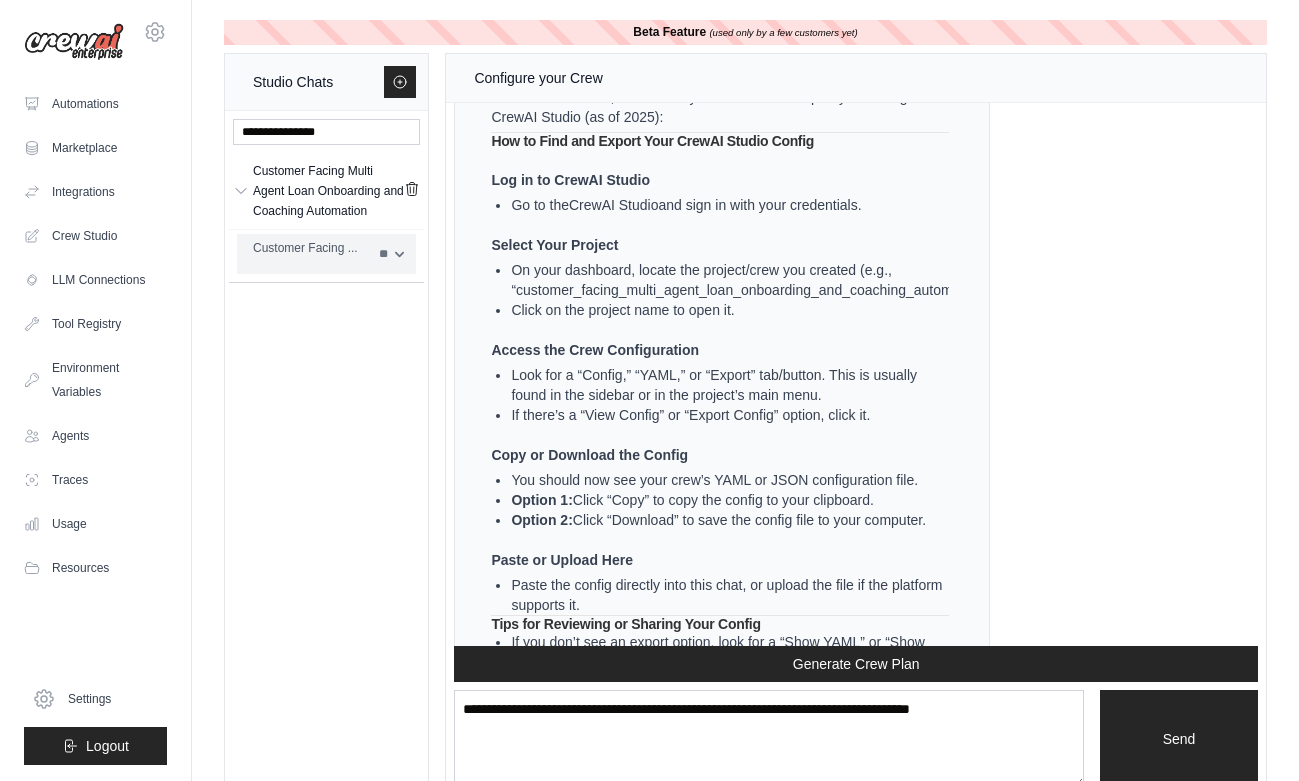 click on "Customer Facing ..." at bounding box center [310, 254] 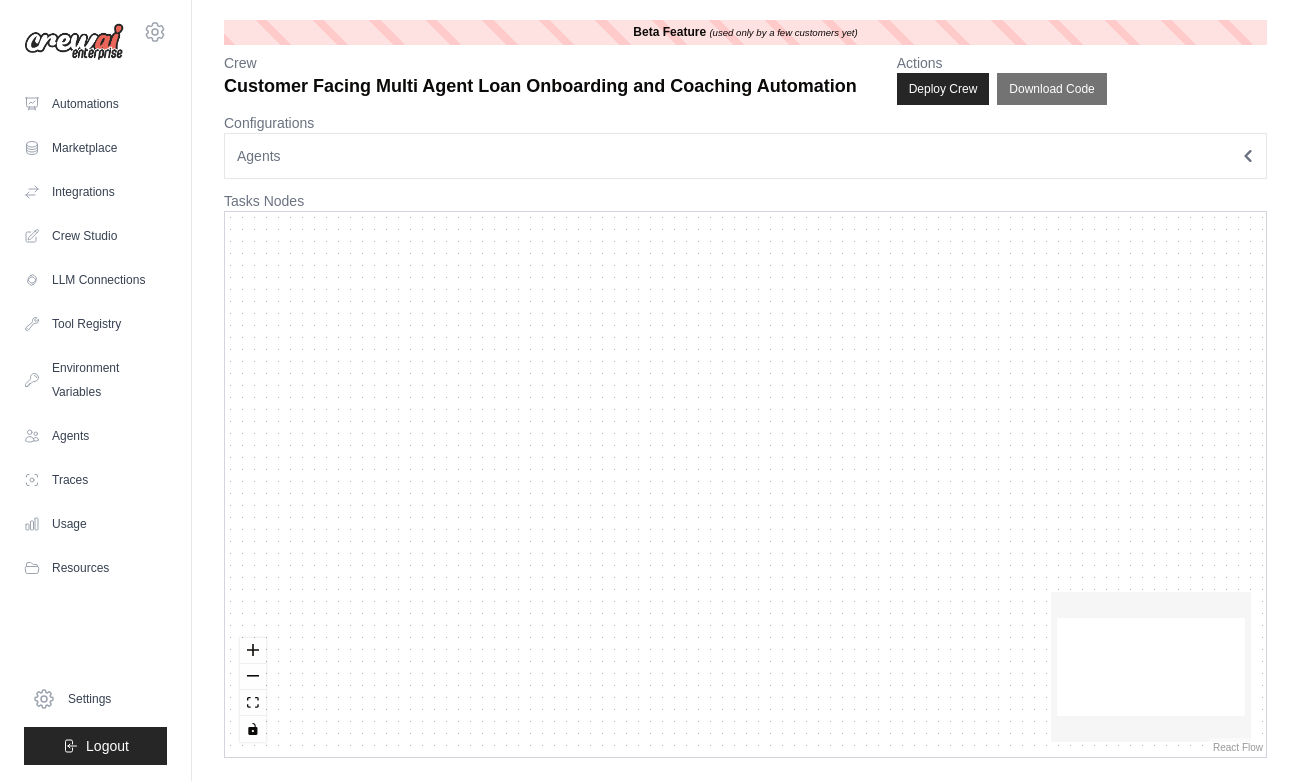 scroll, scrollTop: 0, scrollLeft: 0, axis: both 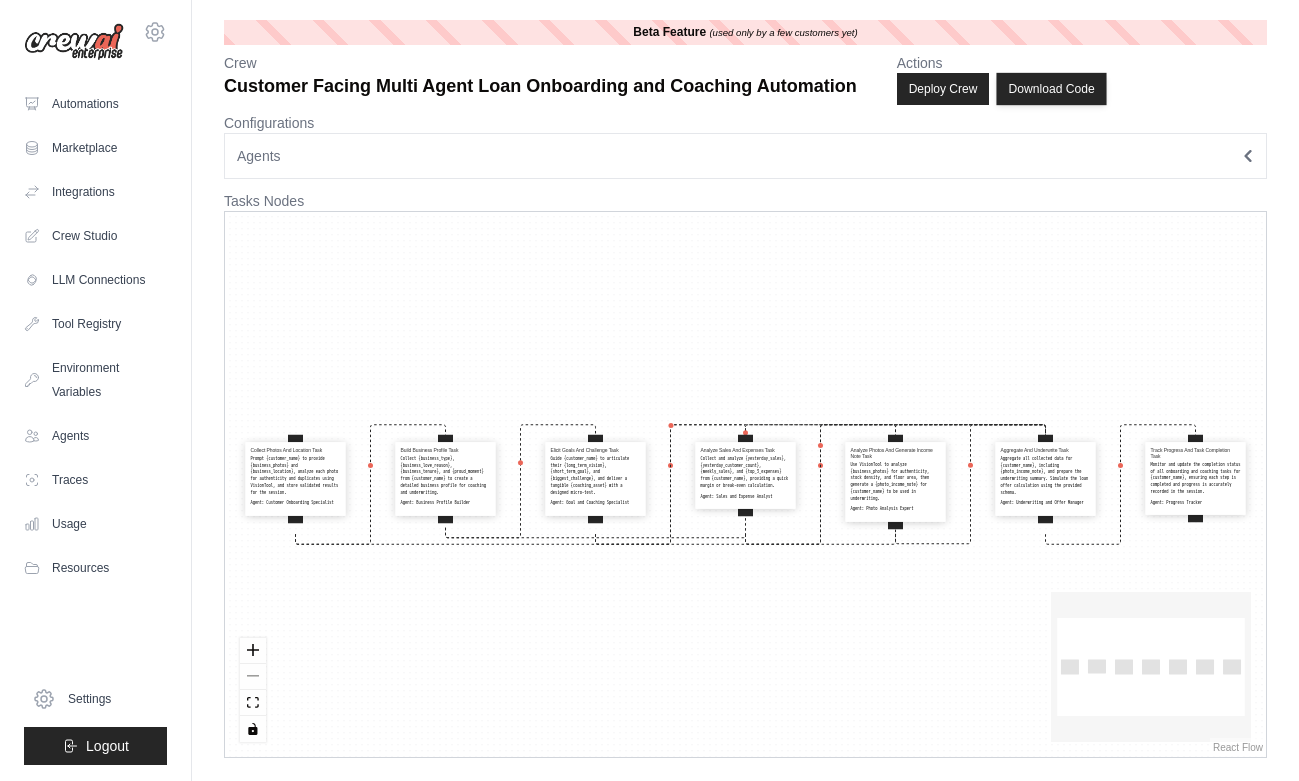 click on "Download Code" at bounding box center (1052, 89) 